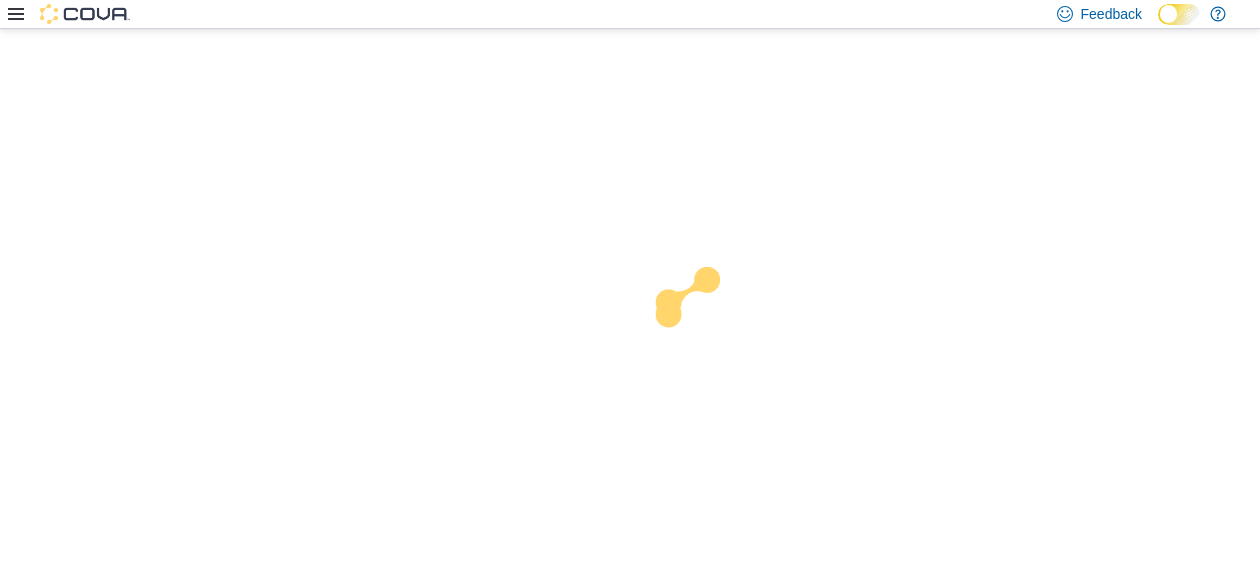 scroll, scrollTop: 0, scrollLeft: 0, axis: both 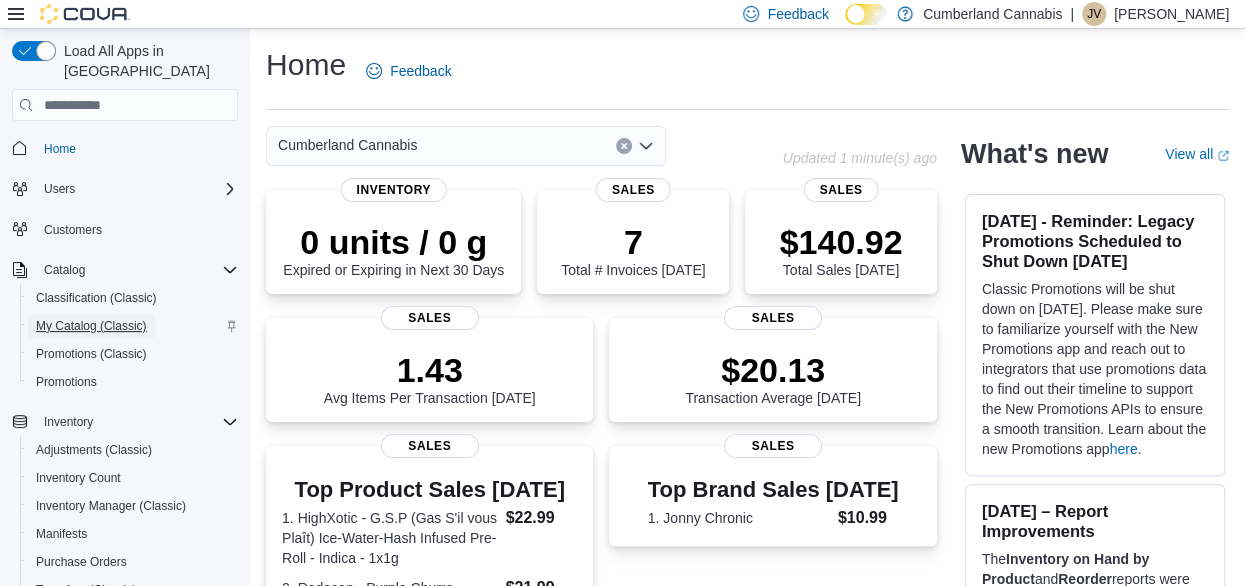 click on "My Catalog (Classic)" at bounding box center (91, 326) 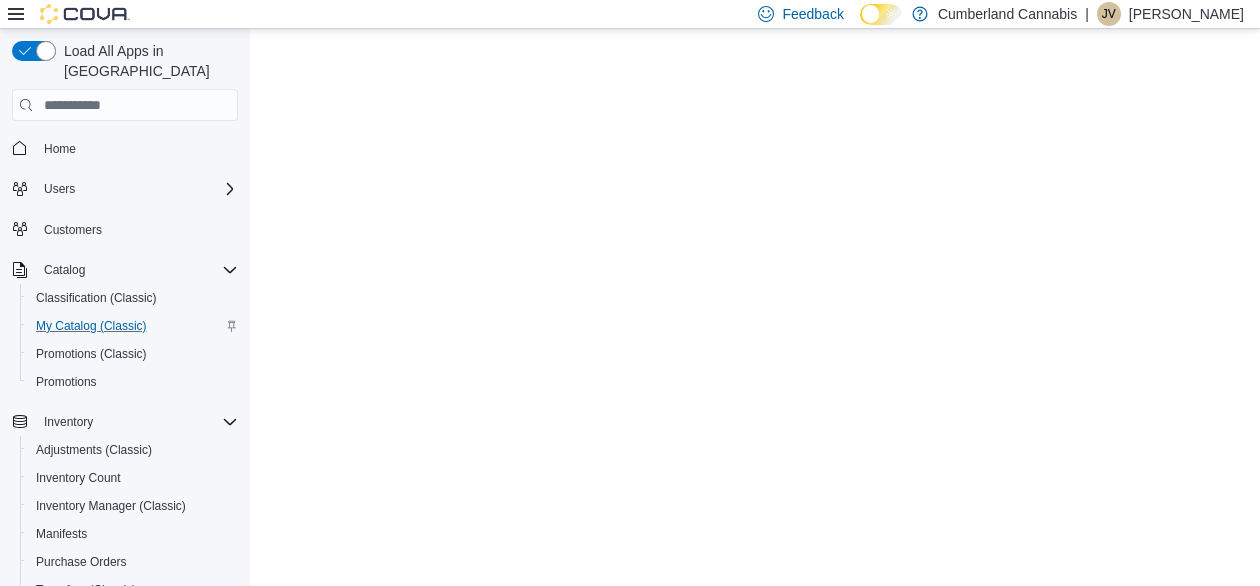 scroll, scrollTop: 0, scrollLeft: 0, axis: both 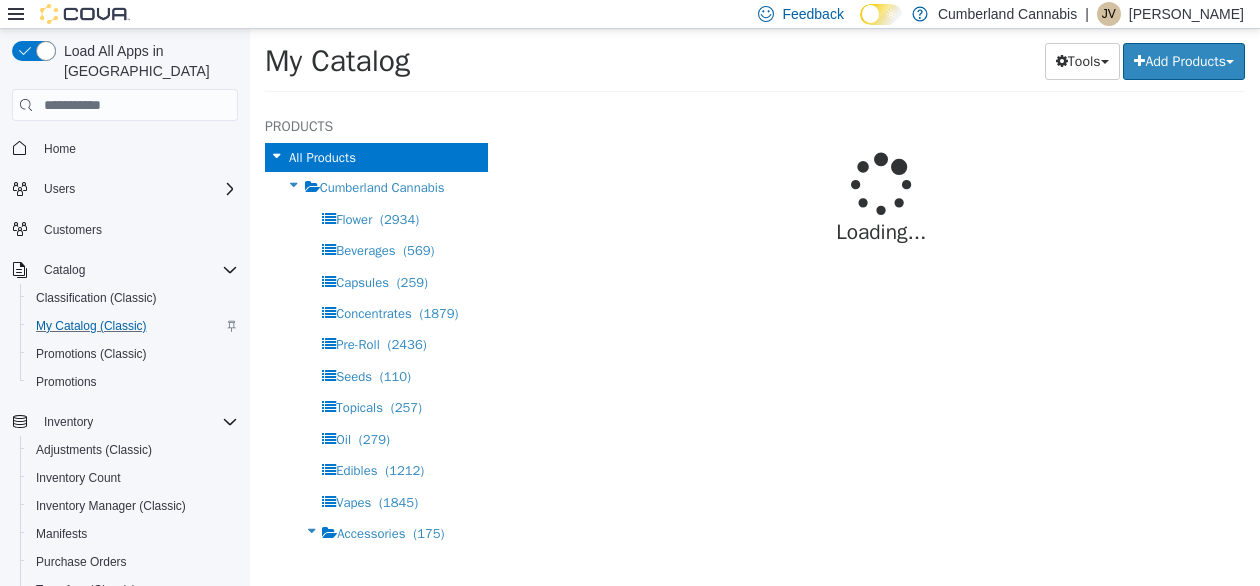 select on "**********" 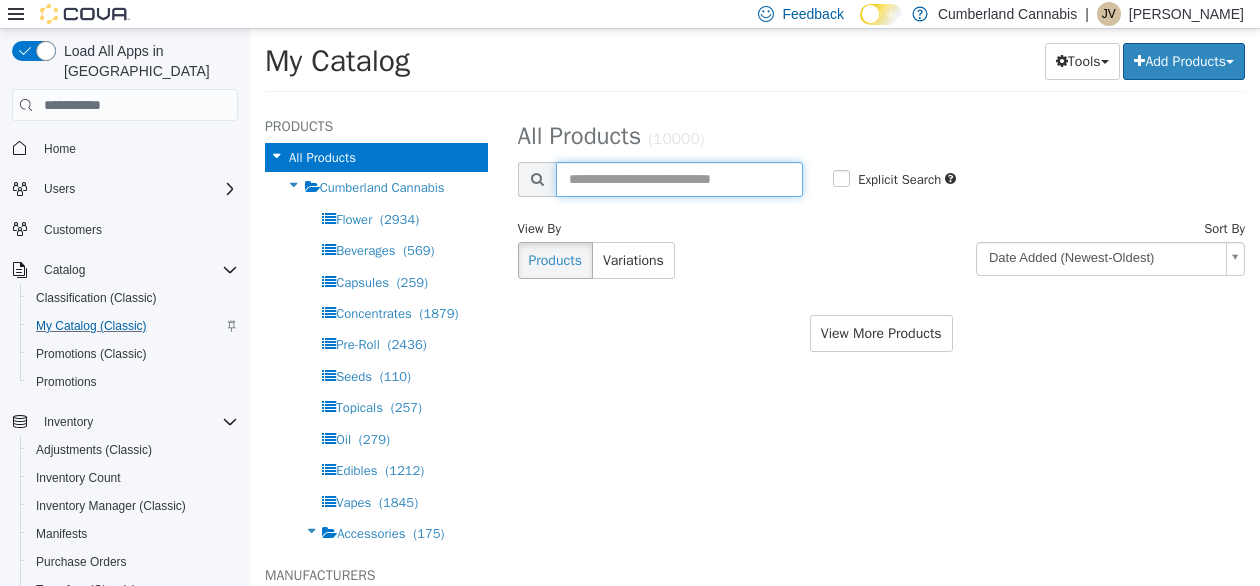 click at bounding box center [680, 179] 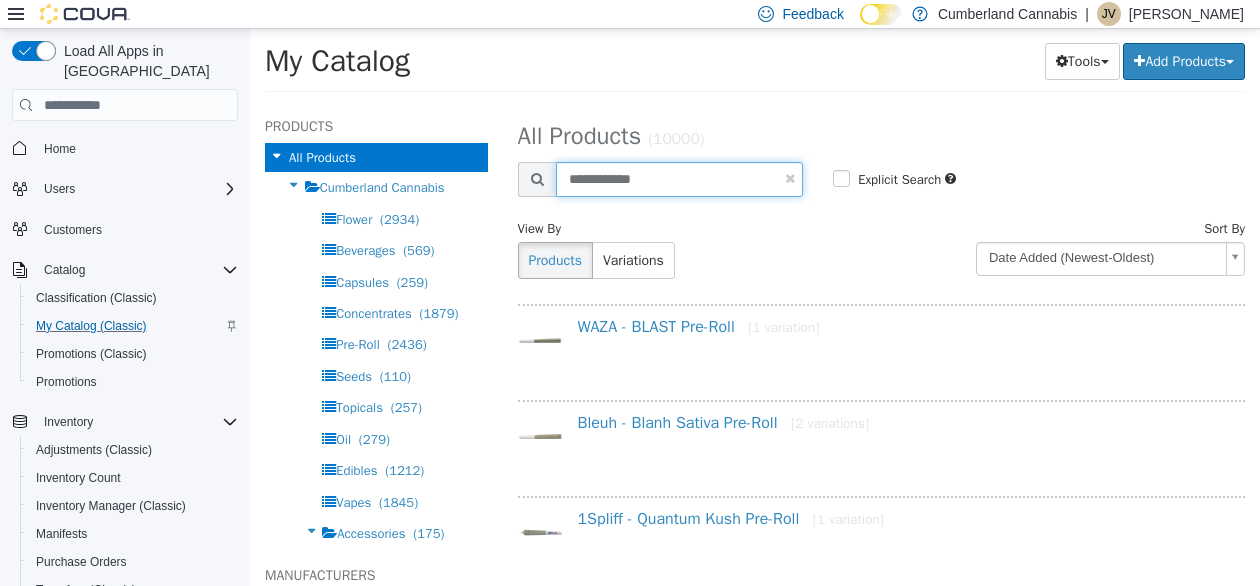 type on "**********" 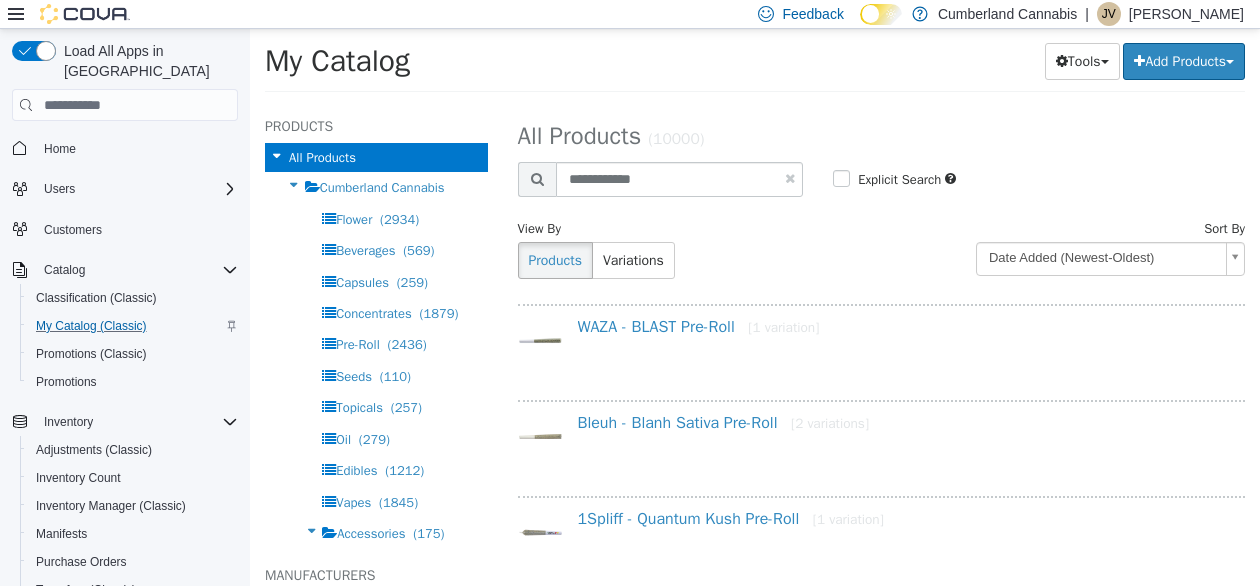 select on "**********" 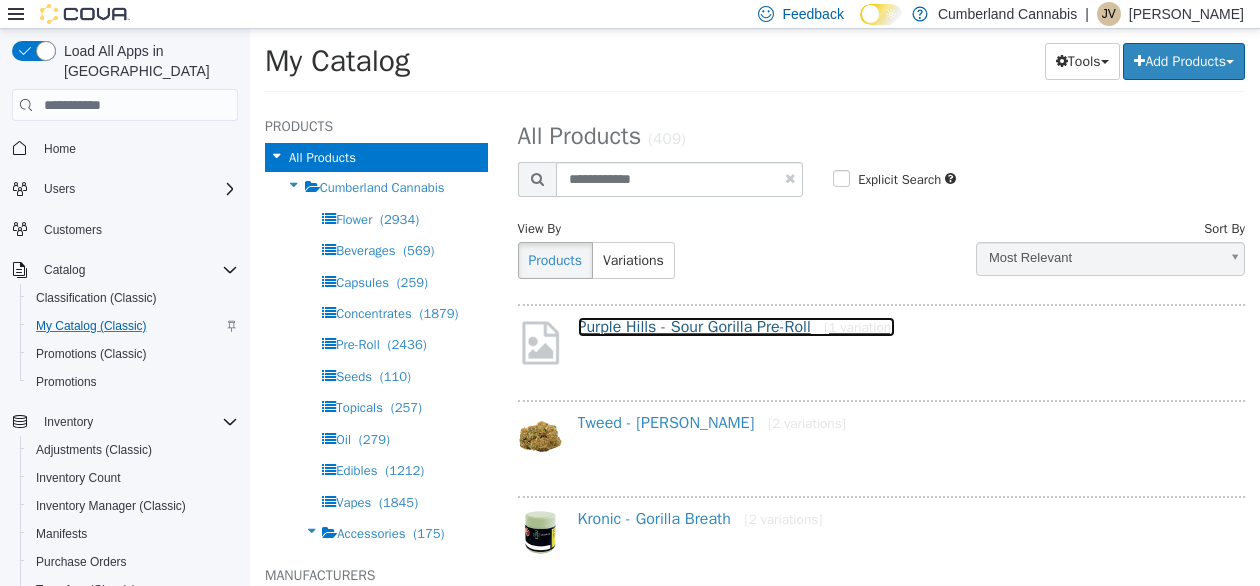 click on "Purple Hills - Sour Gorilla Pre-Roll
[1 variation]" at bounding box center [737, 327] 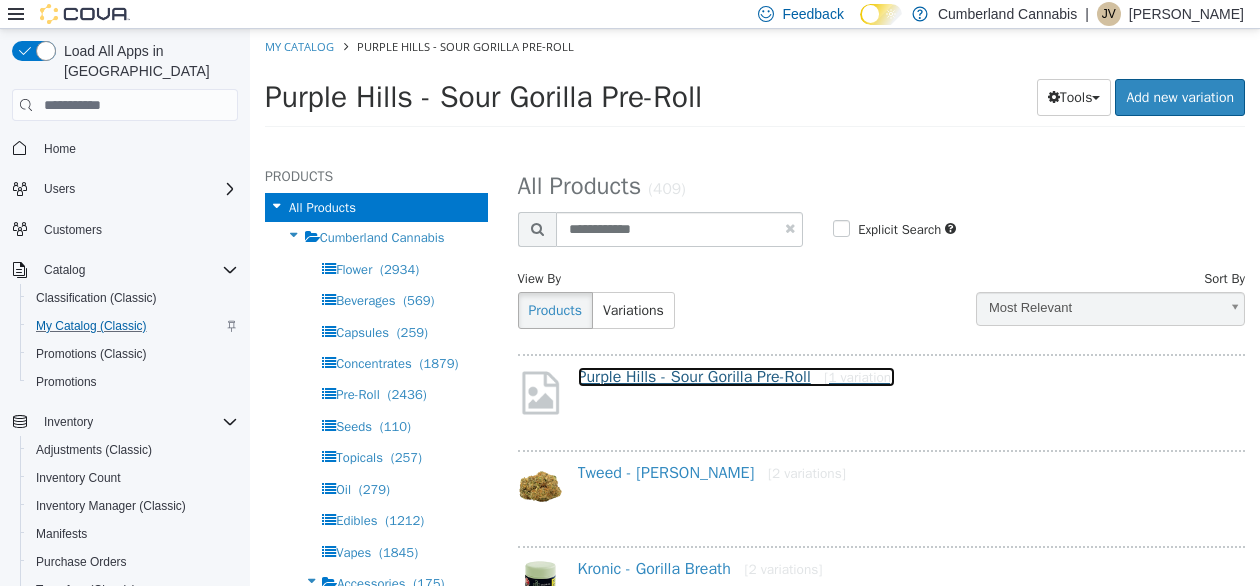 click on "Purple Hills - Sour Gorilla Pre-Roll
[1 variation]" at bounding box center (737, 377) 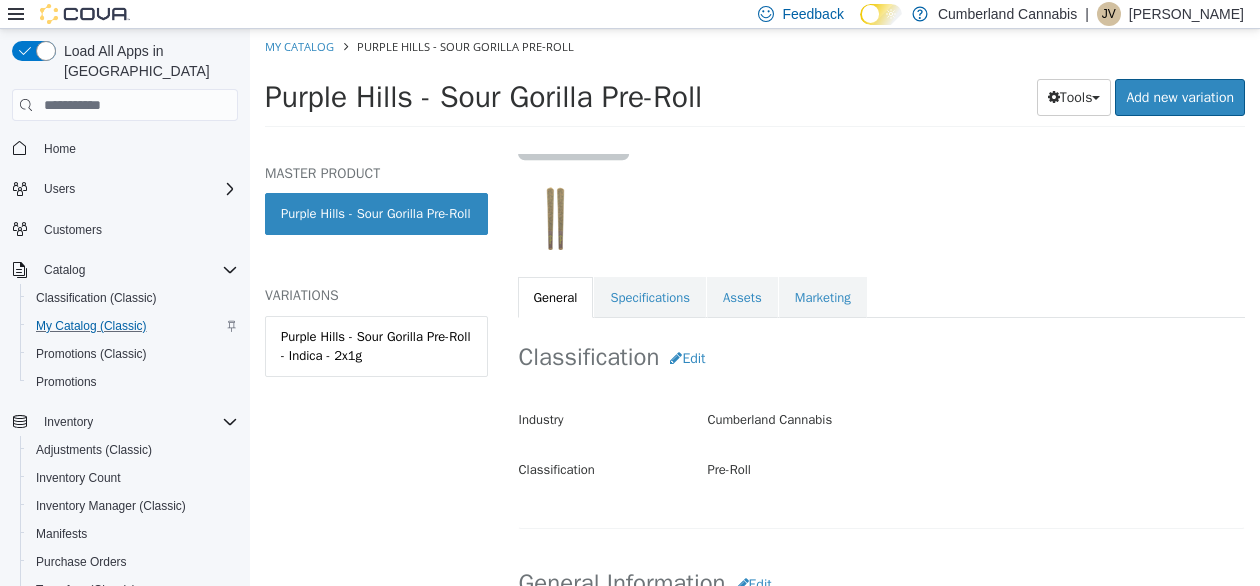 scroll, scrollTop: 285, scrollLeft: 0, axis: vertical 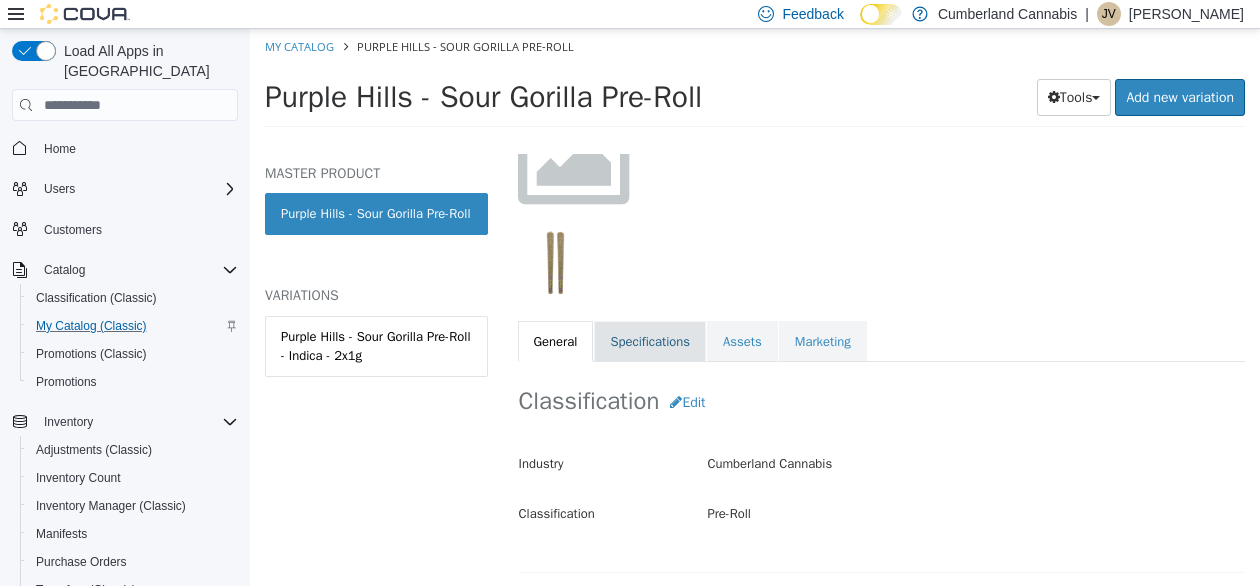 click on "Specifications" at bounding box center [650, 342] 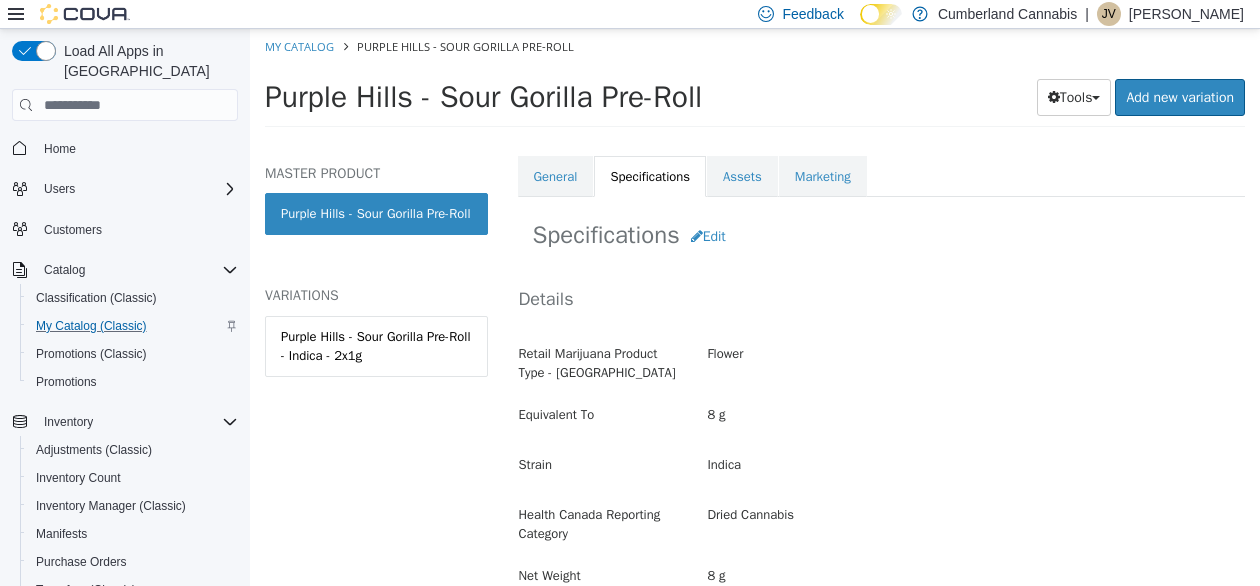 scroll, scrollTop: 358, scrollLeft: 0, axis: vertical 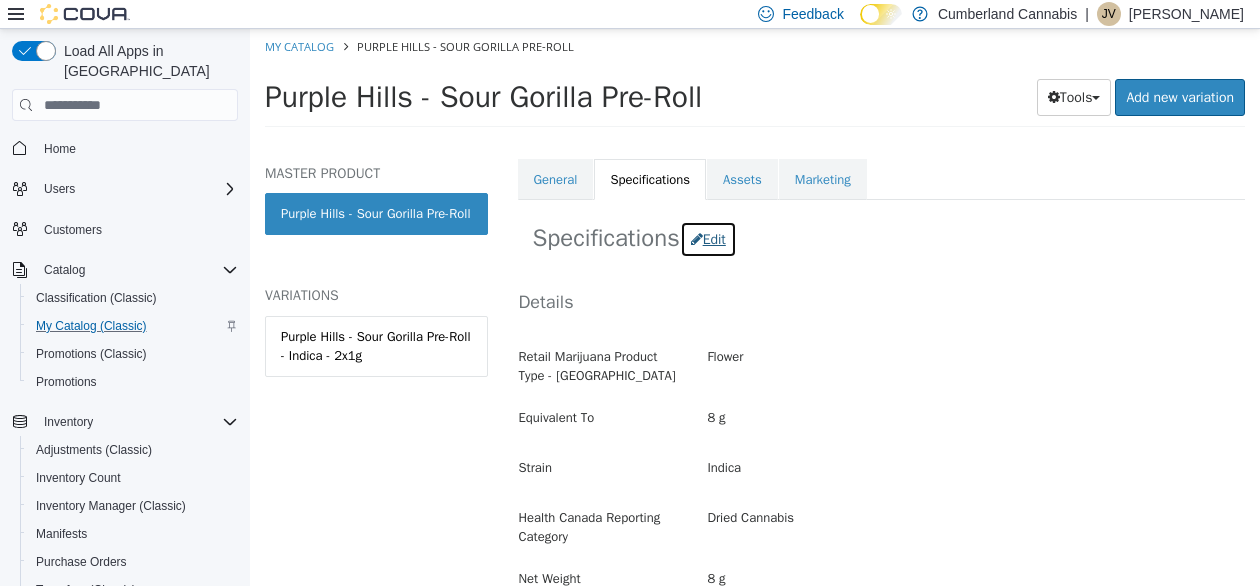 click on "Edit" at bounding box center (708, 239) 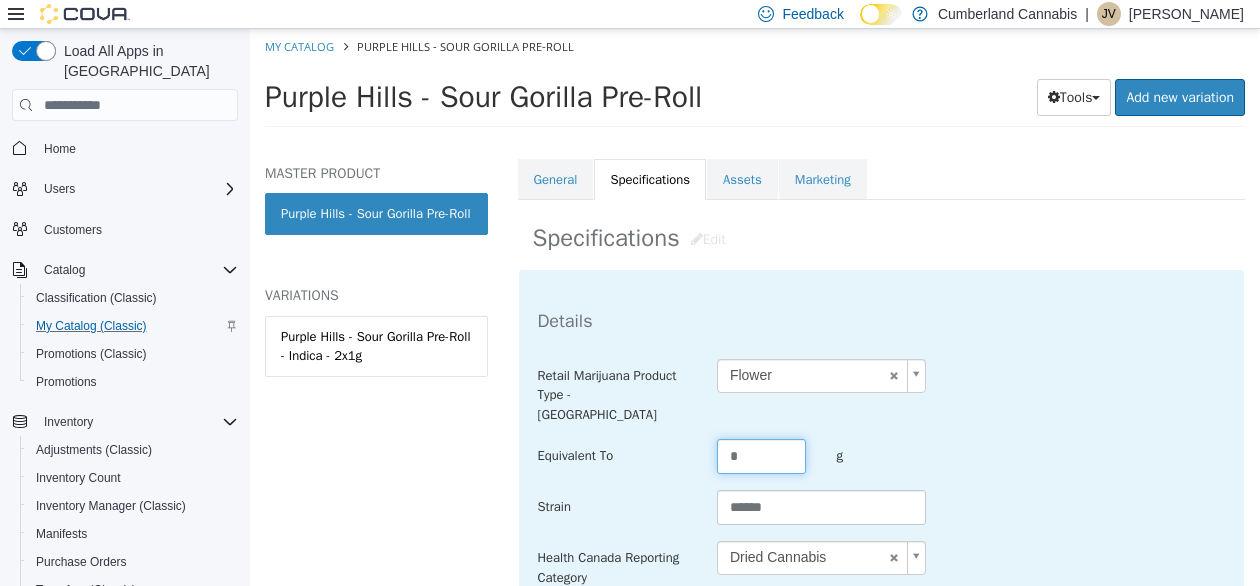 click on "*" at bounding box center [762, 456] 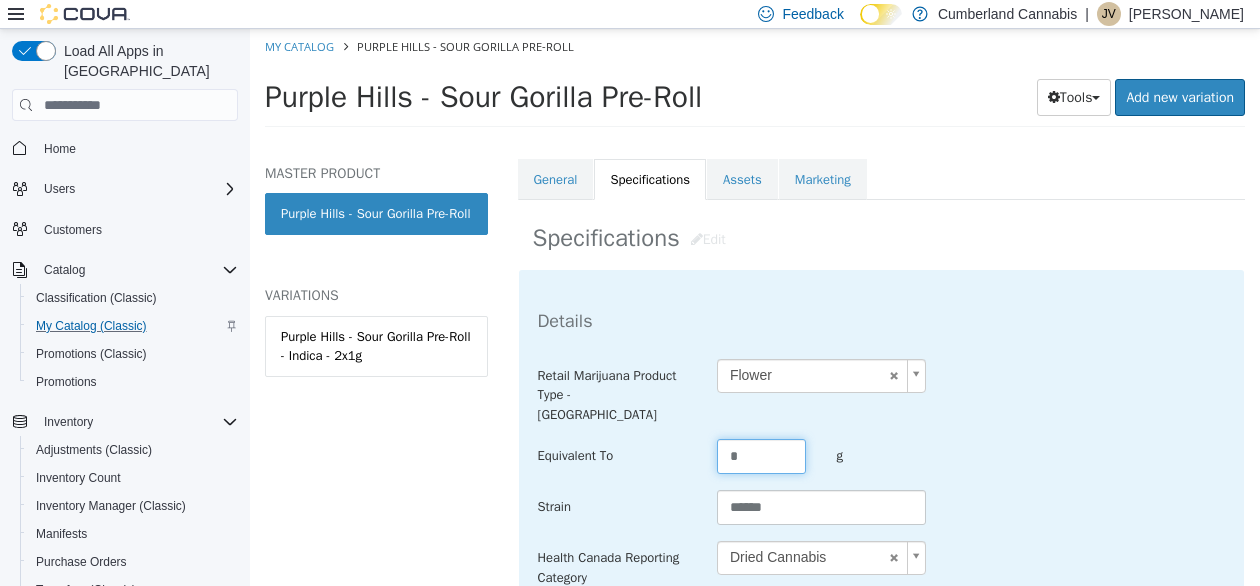 type on "*" 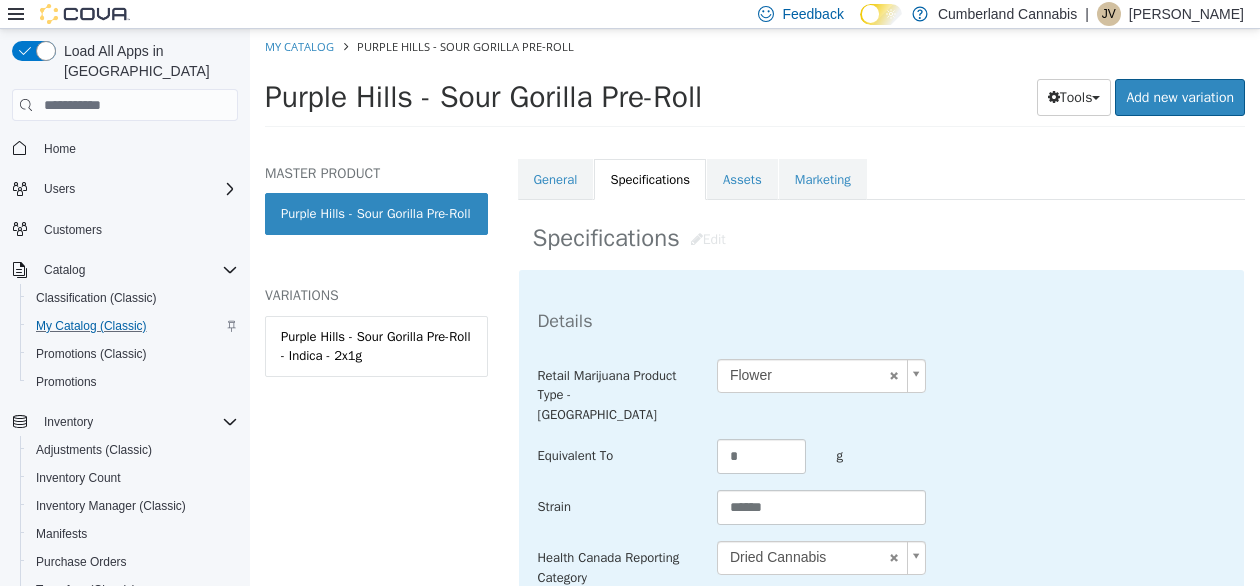 click on "**********" at bounding box center (882, 471) 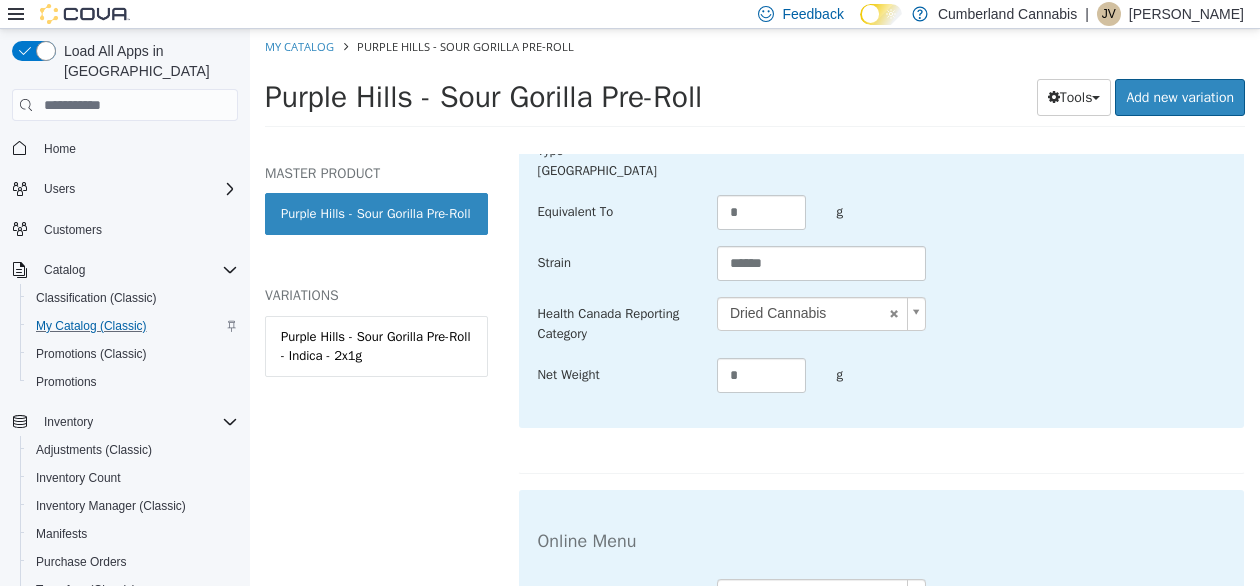 scroll, scrollTop: 608, scrollLeft: 0, axis: vertical 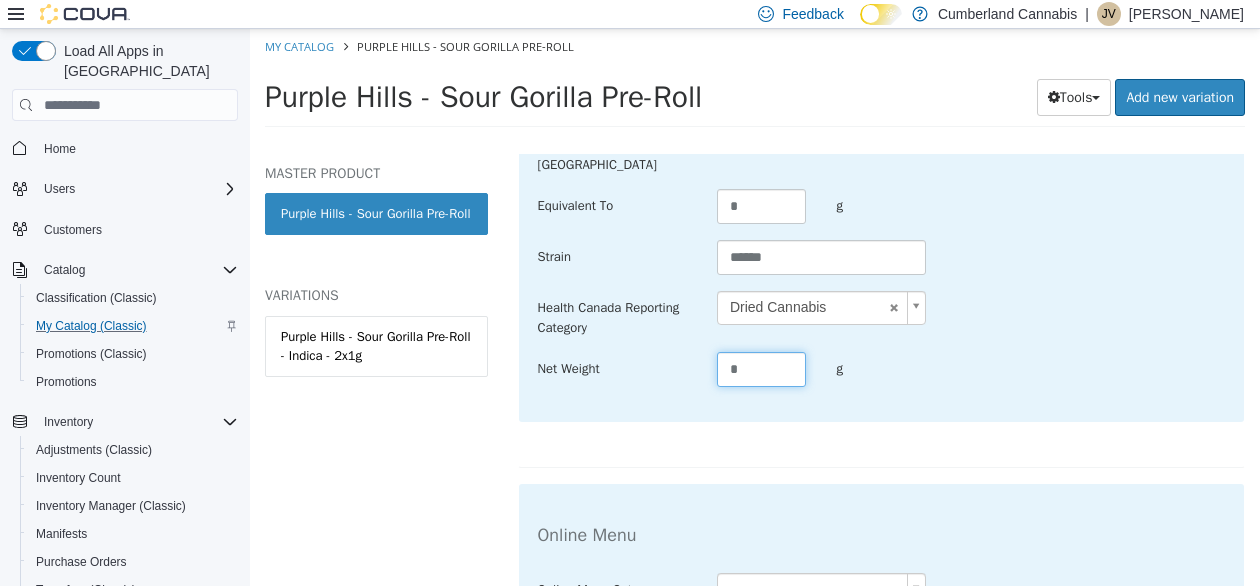 click on "*" at bounding box center [762, 369] 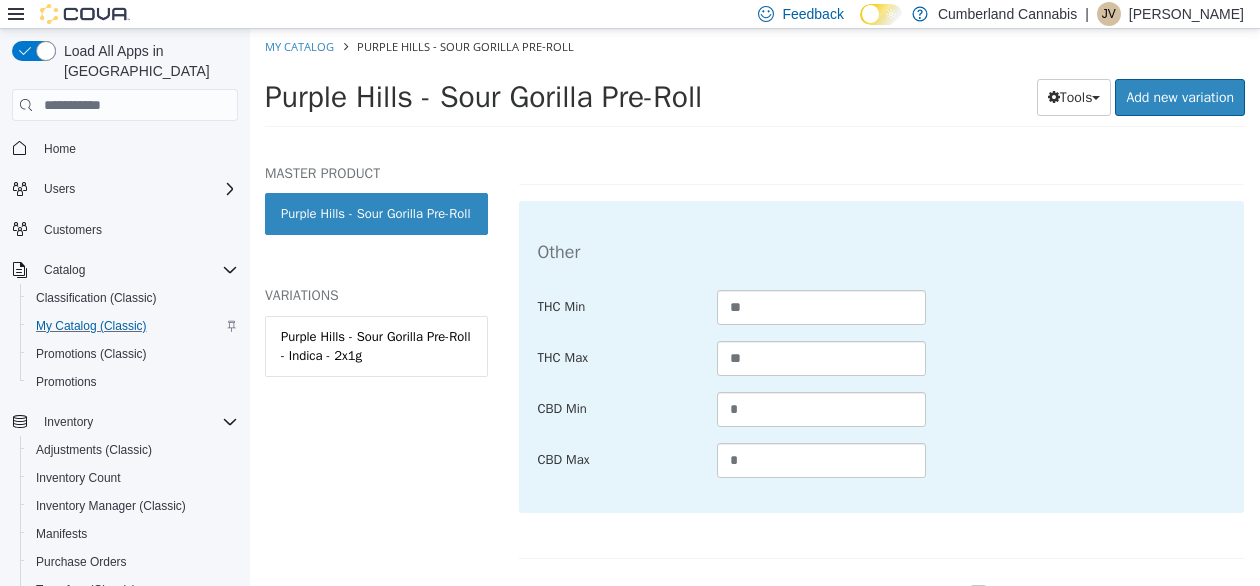 scroll, scrollTop: 1258, scrollLeft: 0, axis: vertical 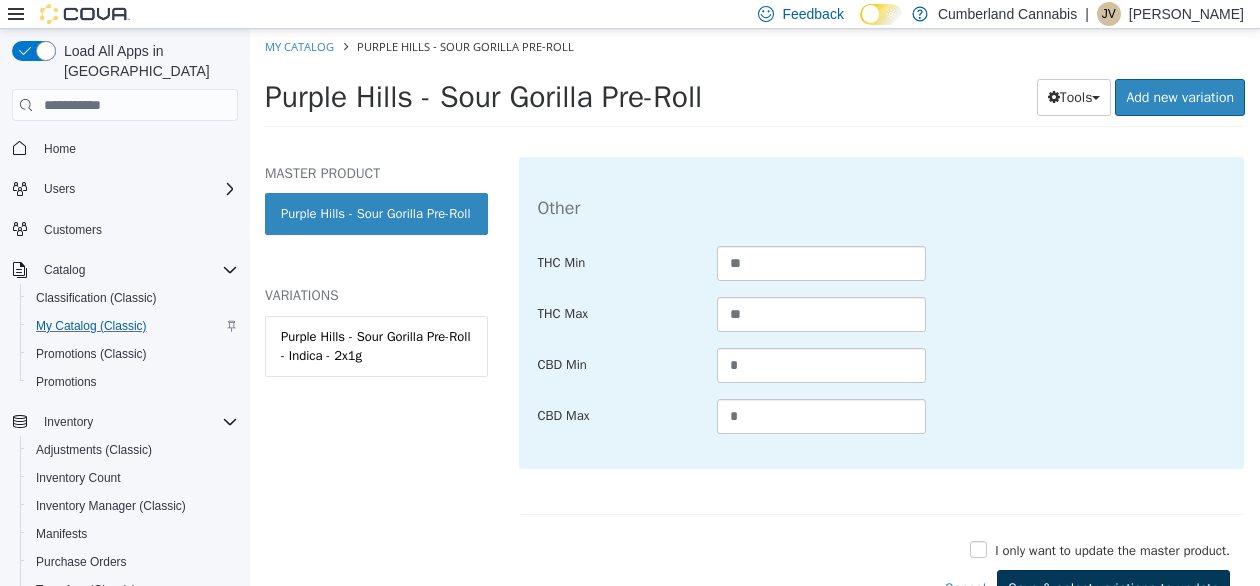 type on "*" 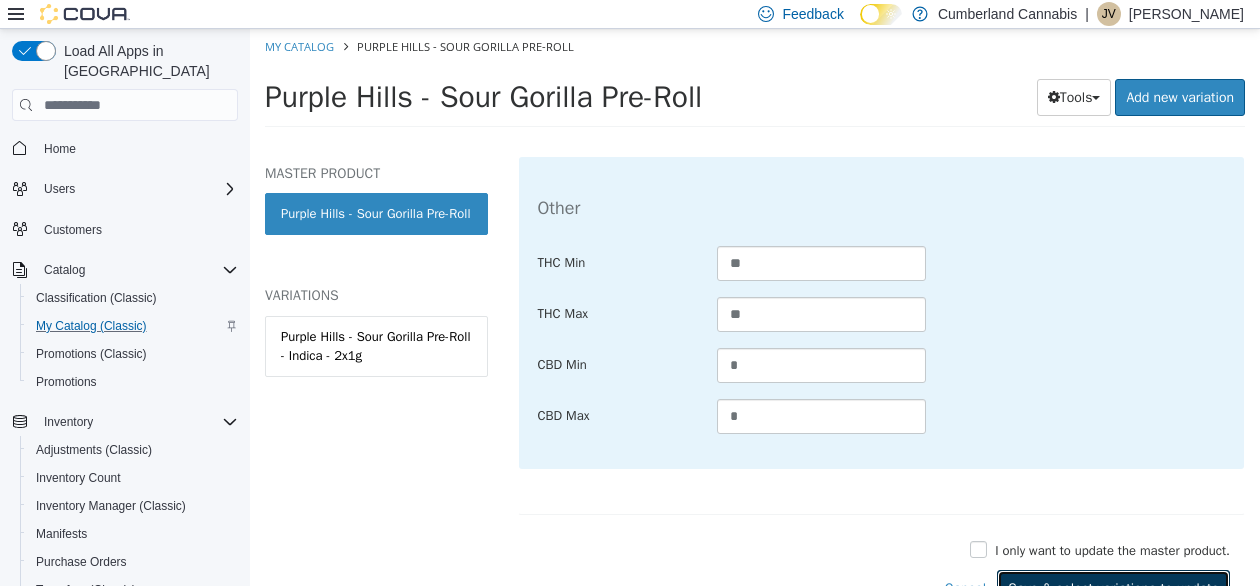 click on "Save & select variations to update" at bounding box center (1113, 588) 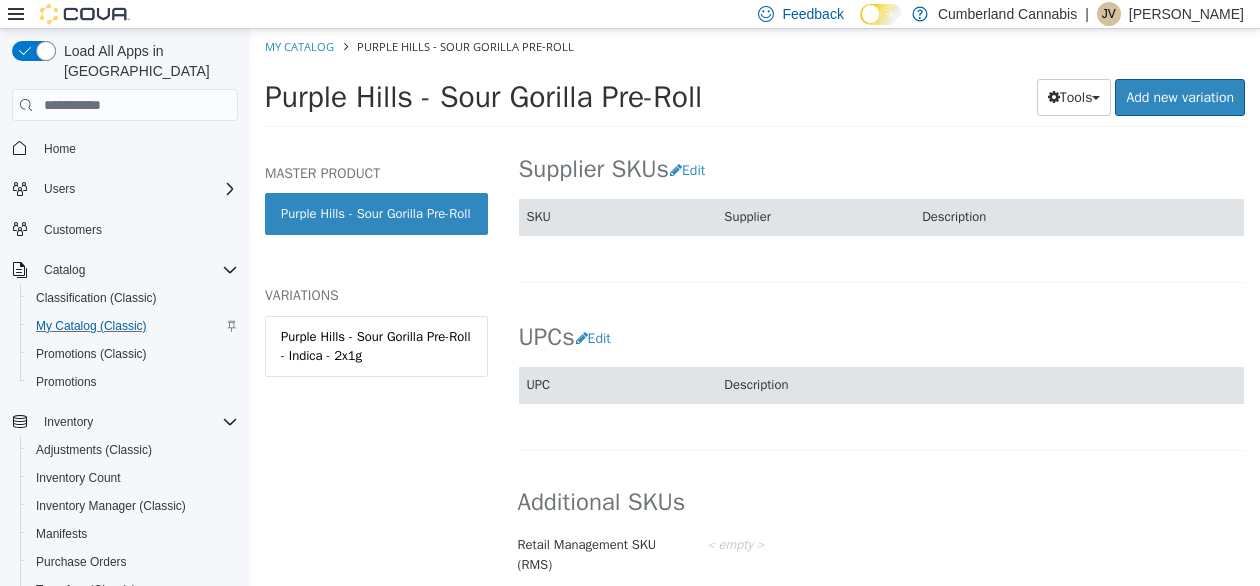 scroll, scrollTop: 1178, scrollLeft: 0, axis: vertical 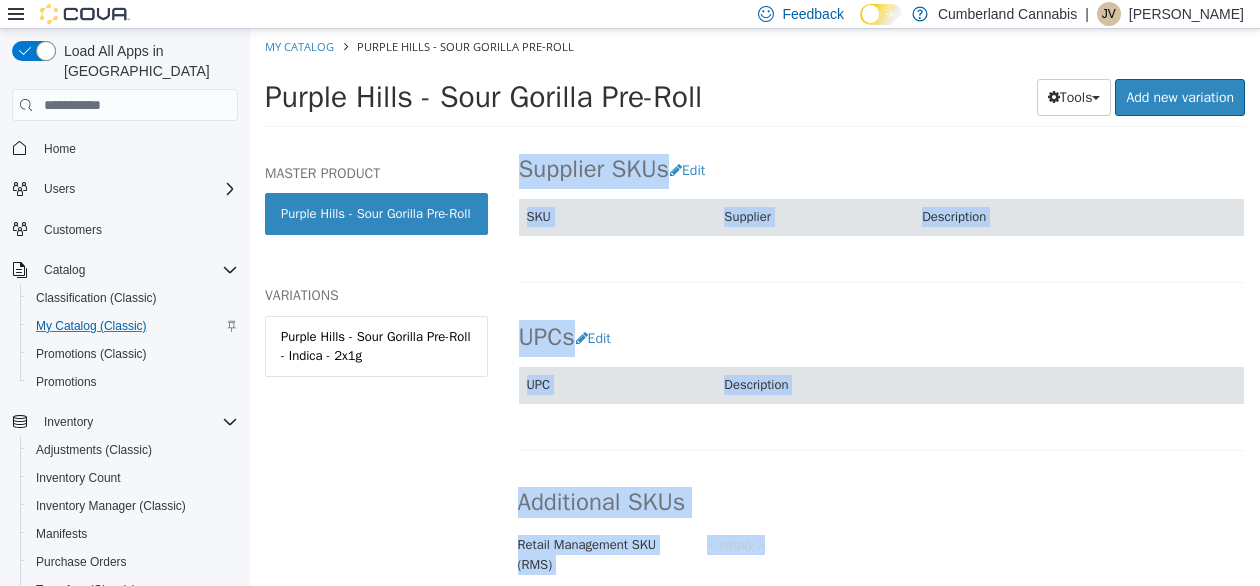 drag, startPoint x: 1242, startPoint y: 529, endPoint x: 1250, endPoint y: 435, distance: 94.33981 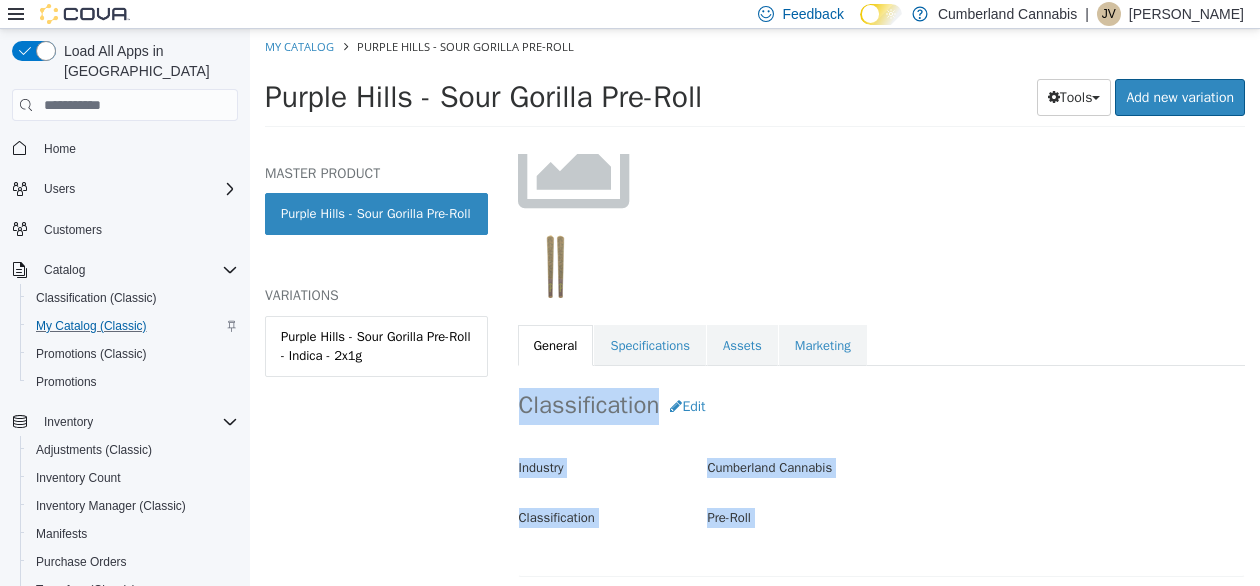 scroll, scrollTop: 190, scrollLeft: 0, axis: vertical 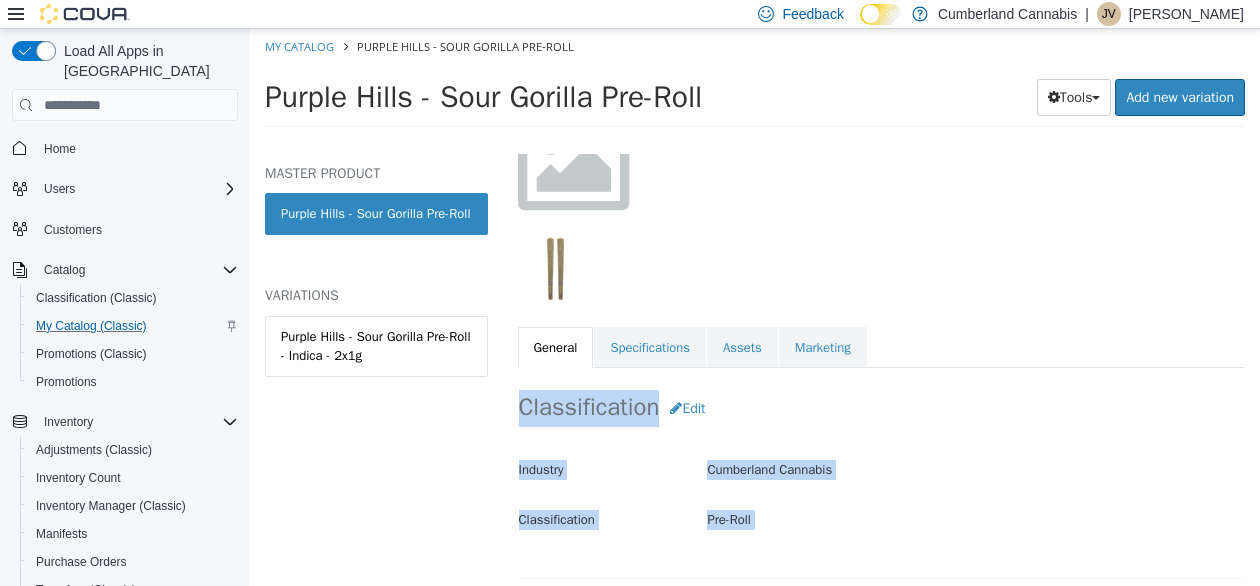 click on "General Specifications Assets Marketing" at bounding box center [882, 348] 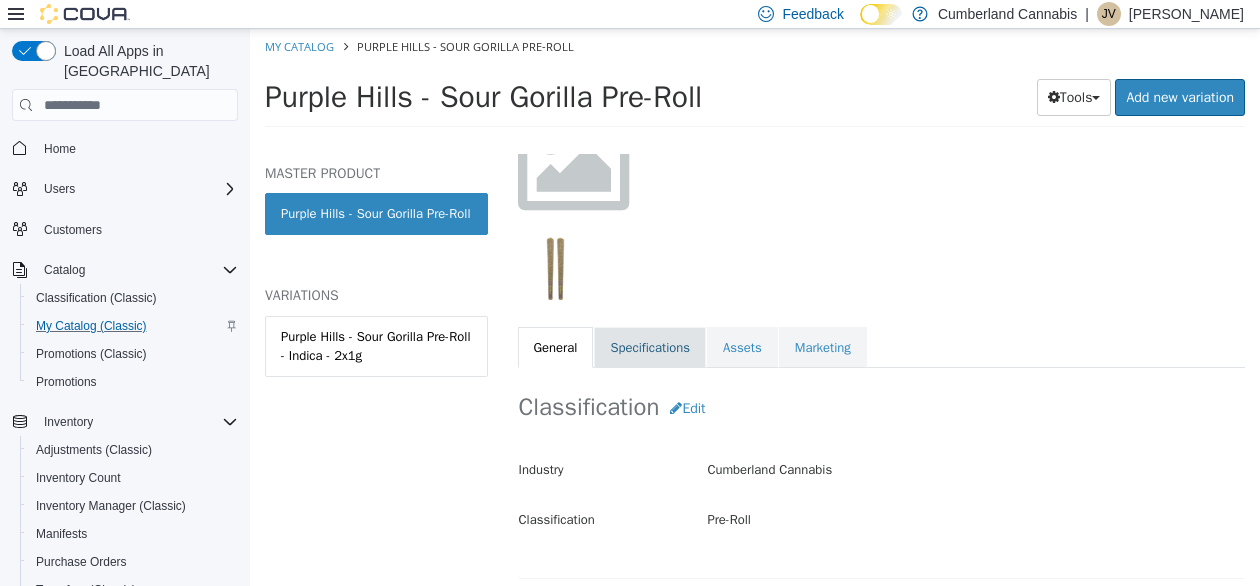 click on "Specifications" at bounding box center (650, 348) 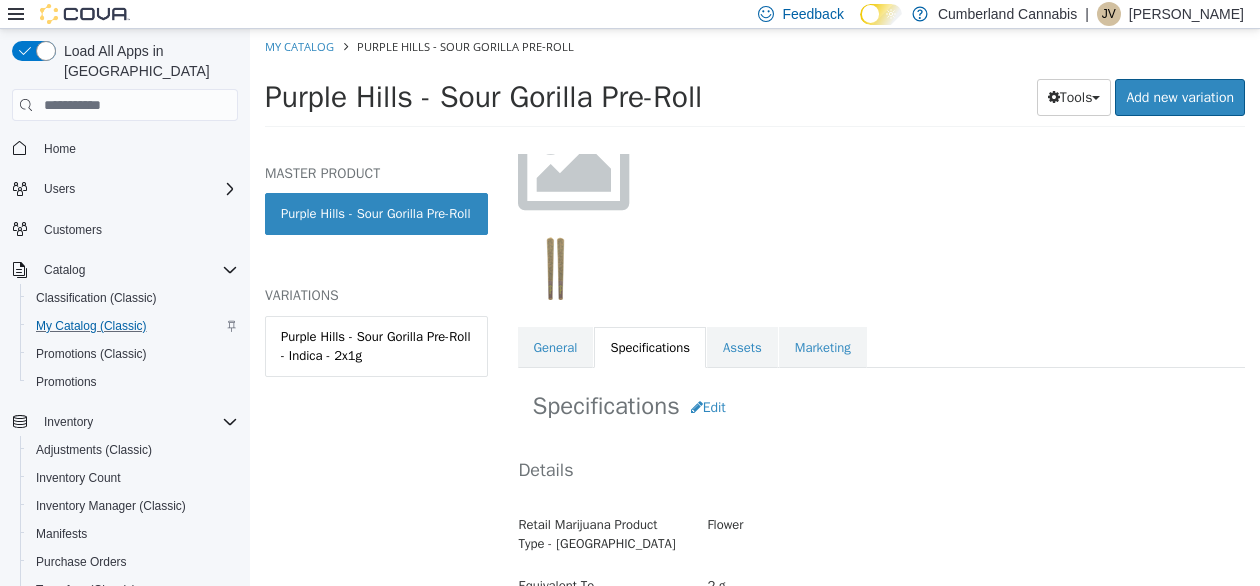 drag, startPoint x: 1244, startPoint y: 262, endPoint x: 1247, endPoint y: 304, distance: 42.107006 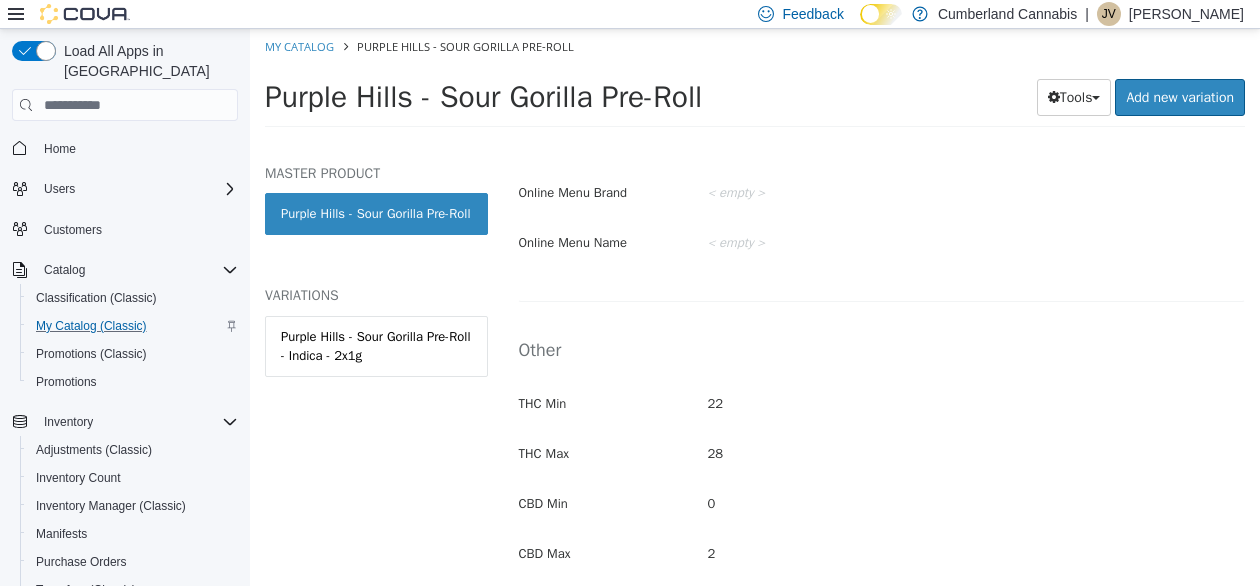scroll, scrollTop: 996, scrollLeft: 0, axis: vertical 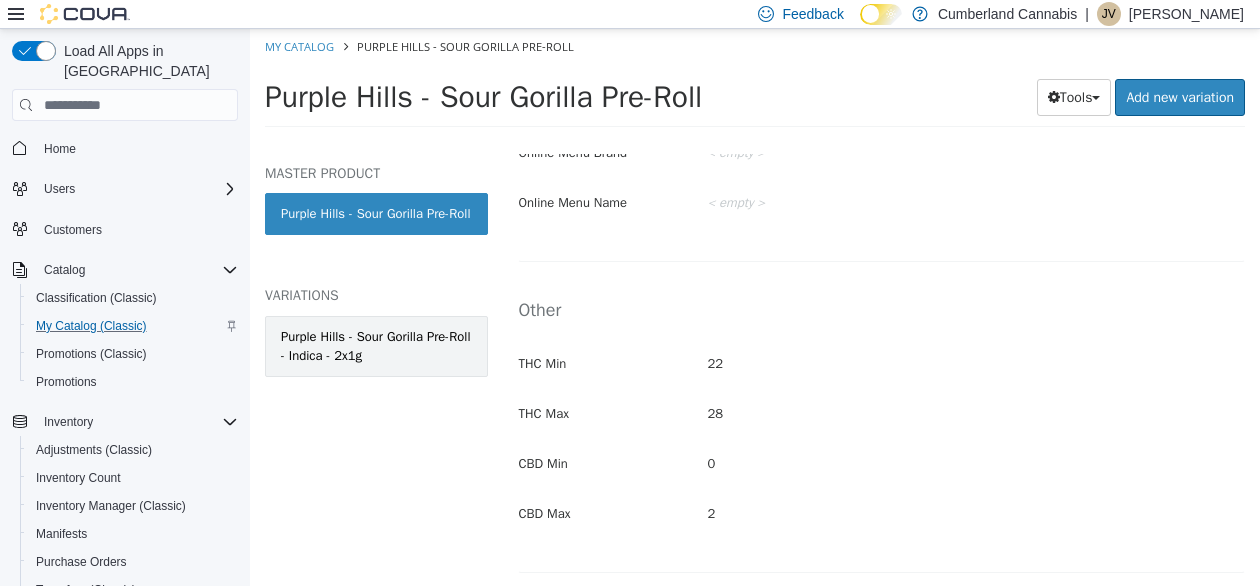 click on "Purple Hills - Sour Gorilla Pre-Roll - Indica - 2x1g" at bounding box center (376, 346) 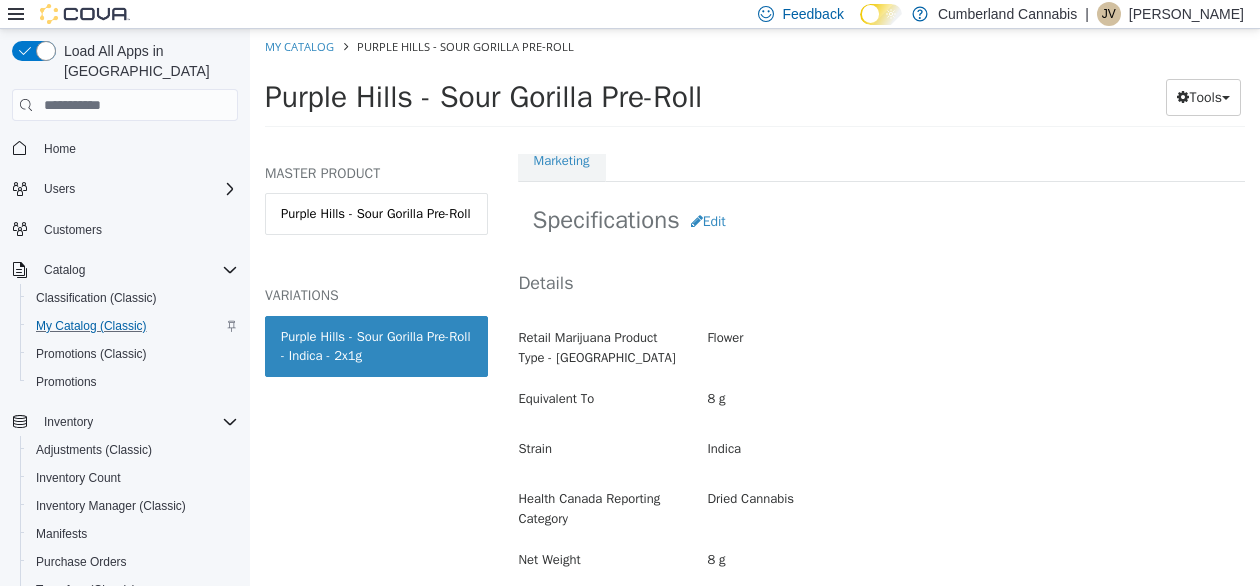 scroll, scrollTop: 444, scrollLeft: 0, axis: vertical 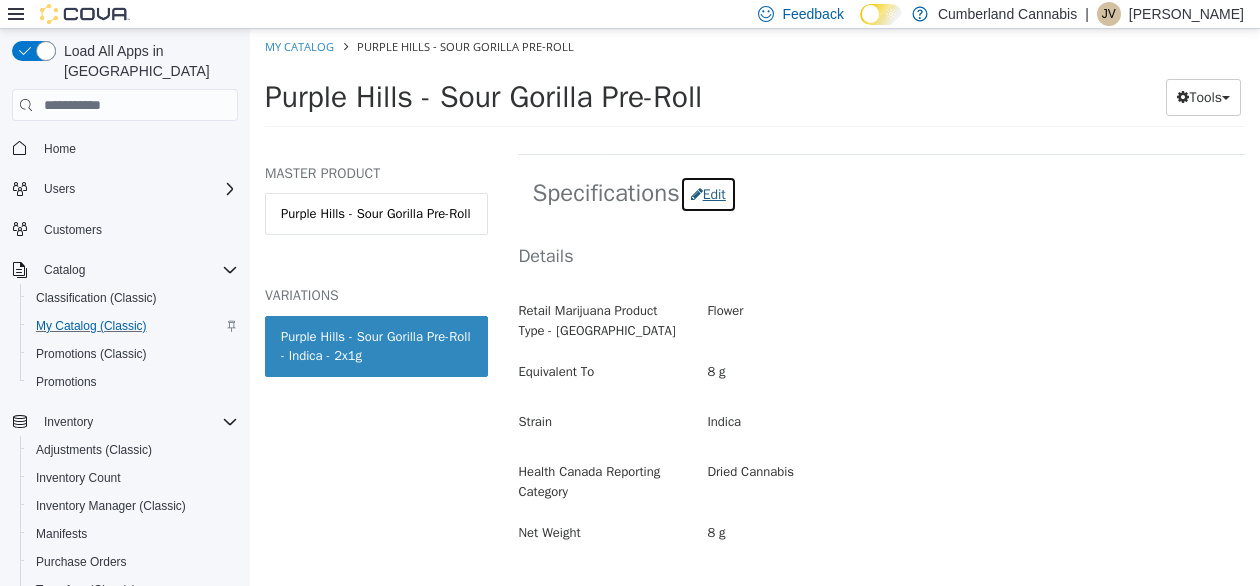 click on "Edit" at bounding box center [708, 194] 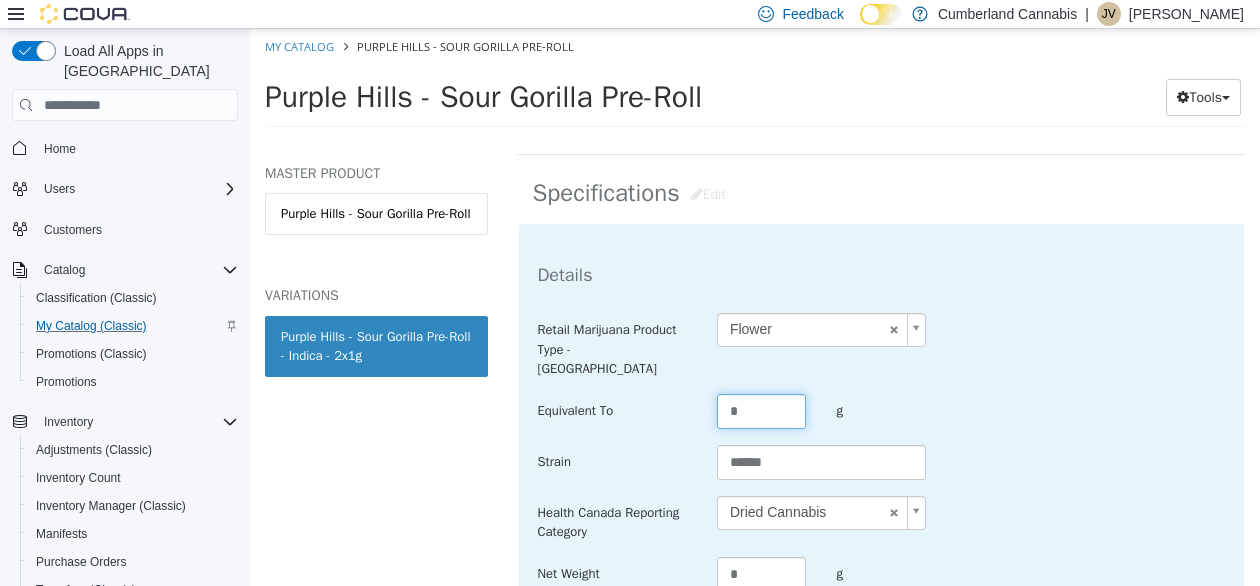 click on "*" at bounding box center (762, 411) 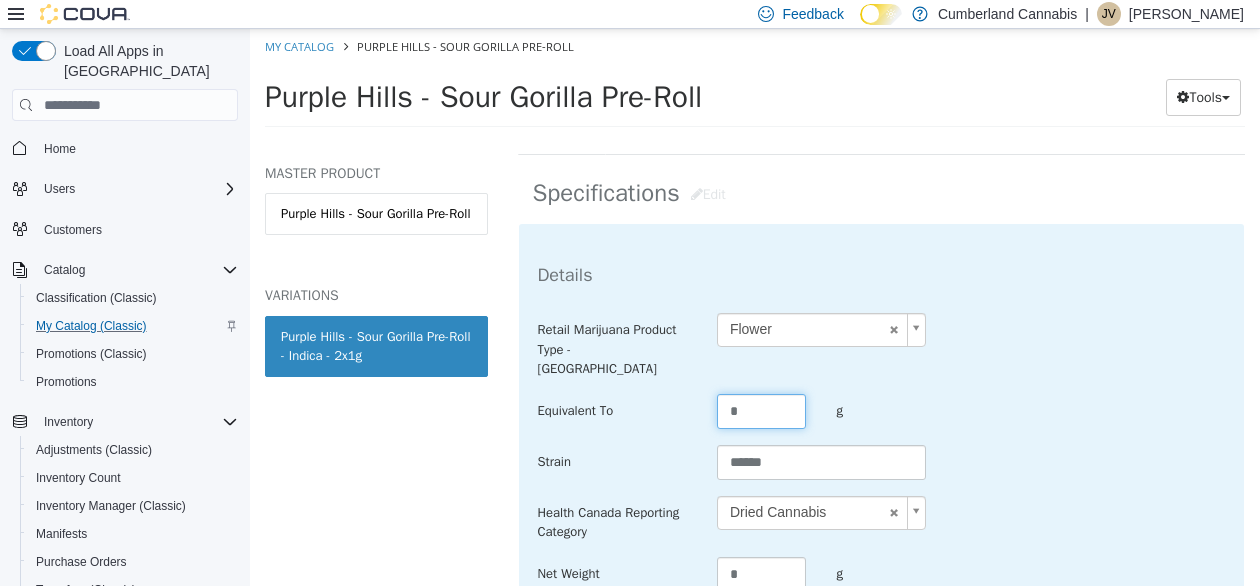 type on "*" 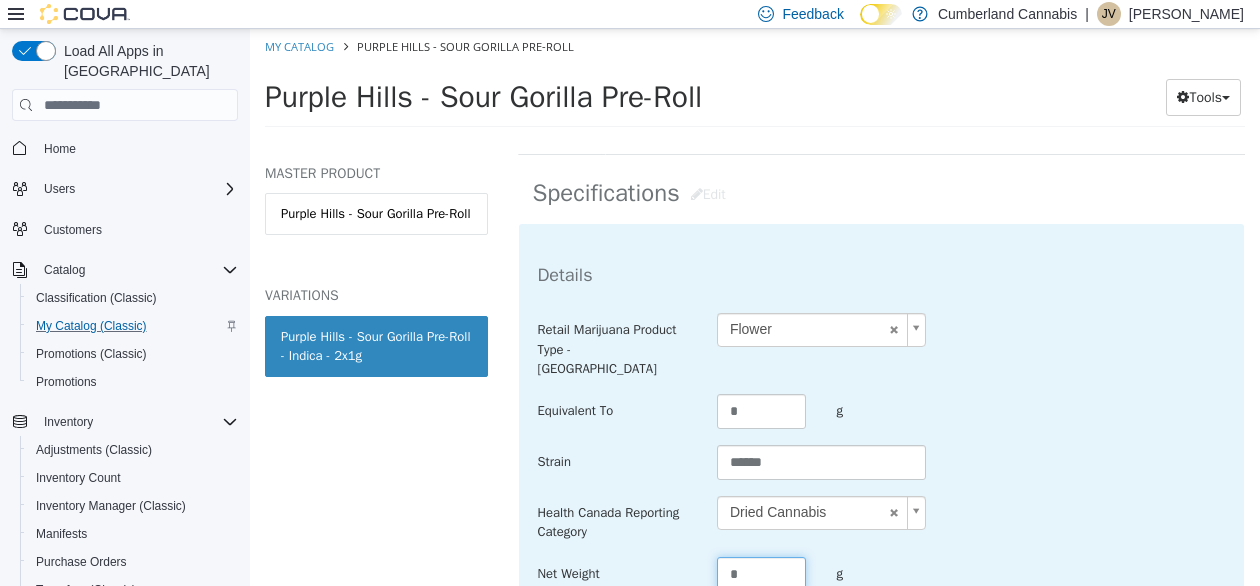 click on "*" at bounding box center (762, 574) 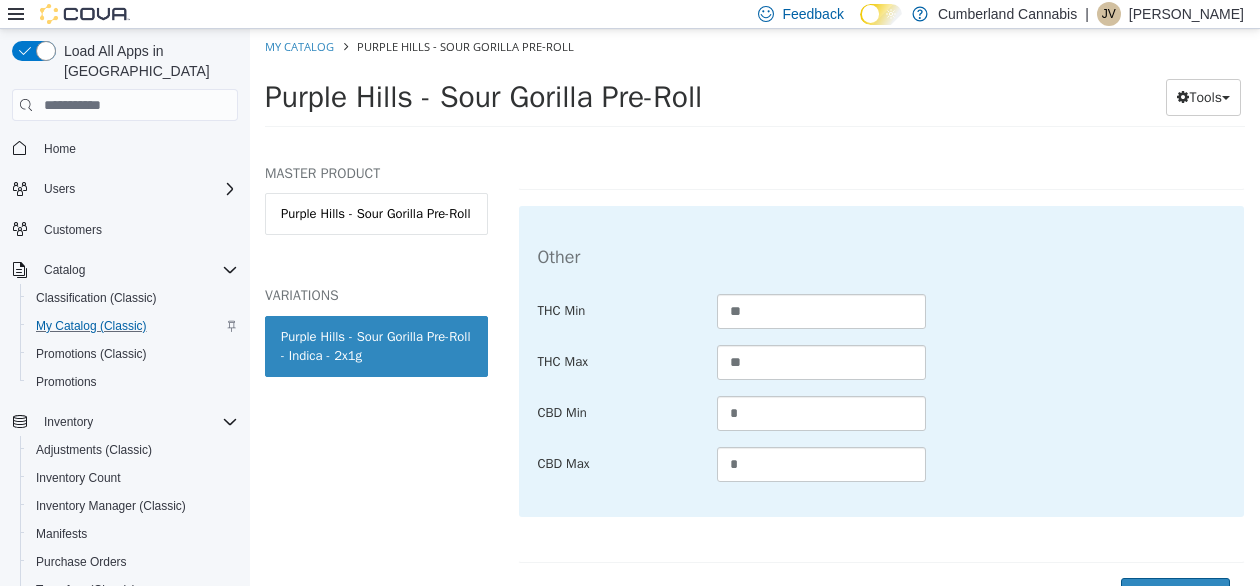scroll, scrollTop: 1256, scrollLeft: 0, axis: vertical 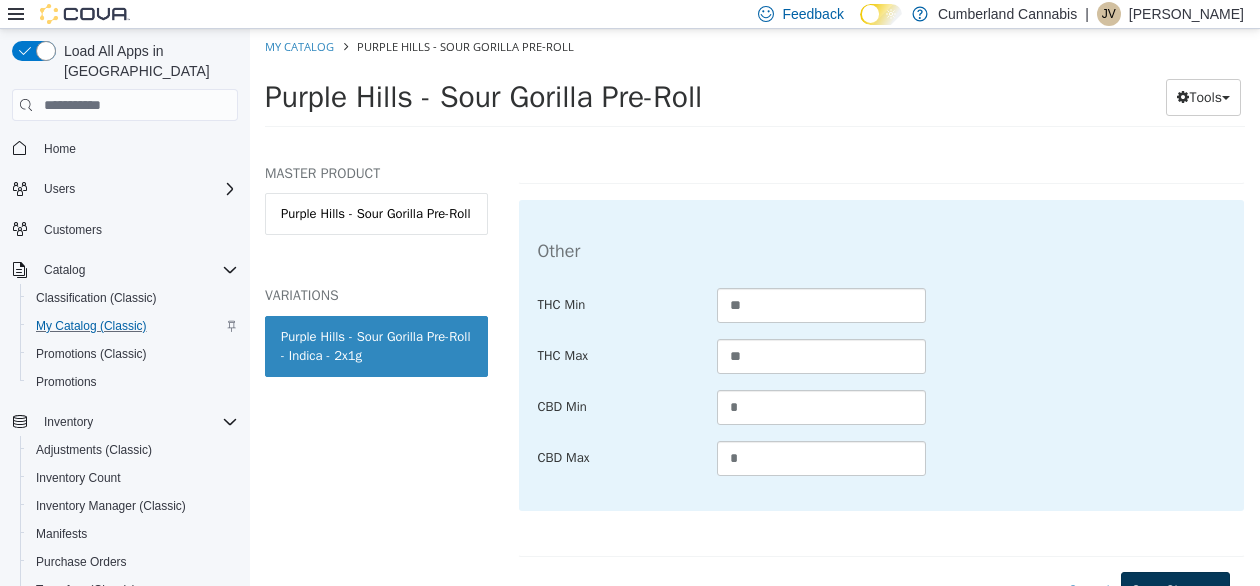 type on "*" 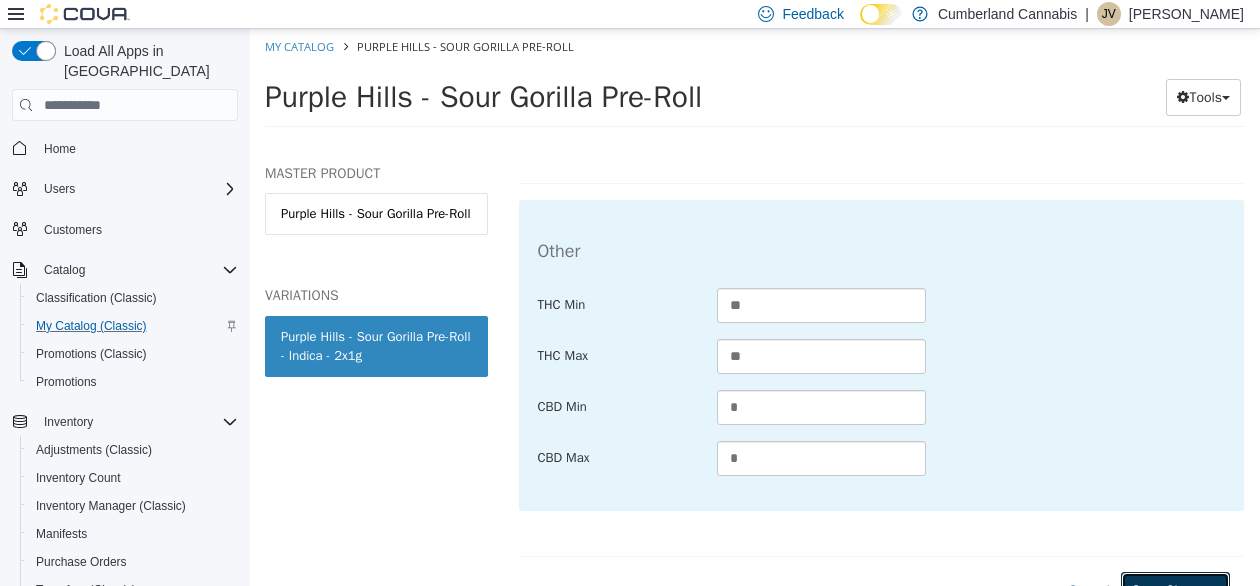 click on "Save Changes" at bounding box center (1175, 590) 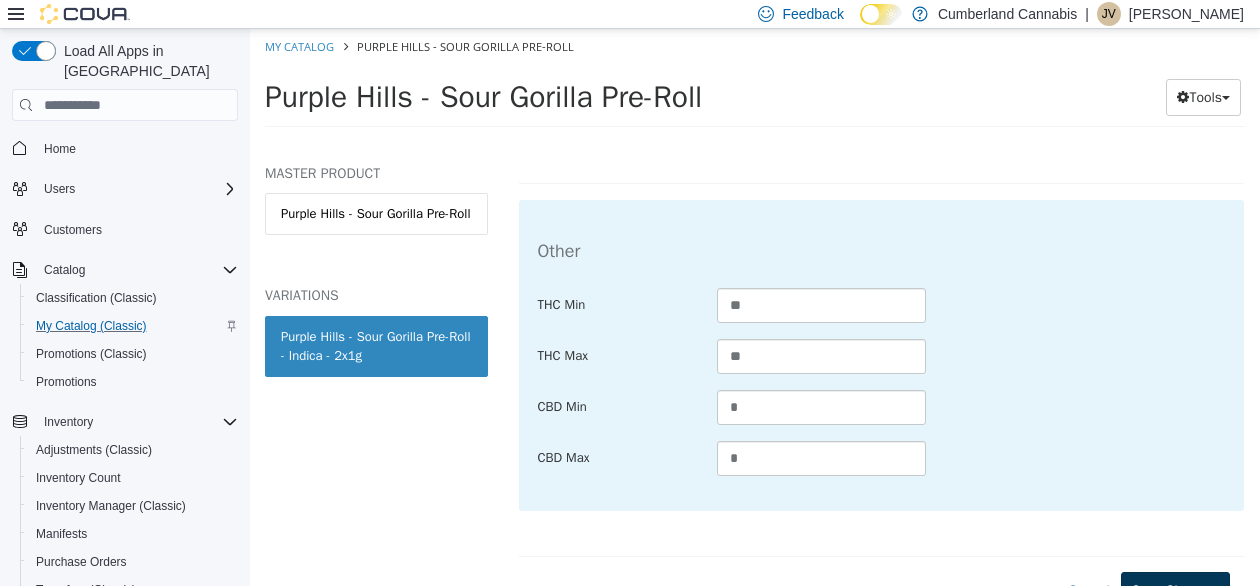 scroll, scrollTop: 1036, scrollLeft: 0, axis: vertical 